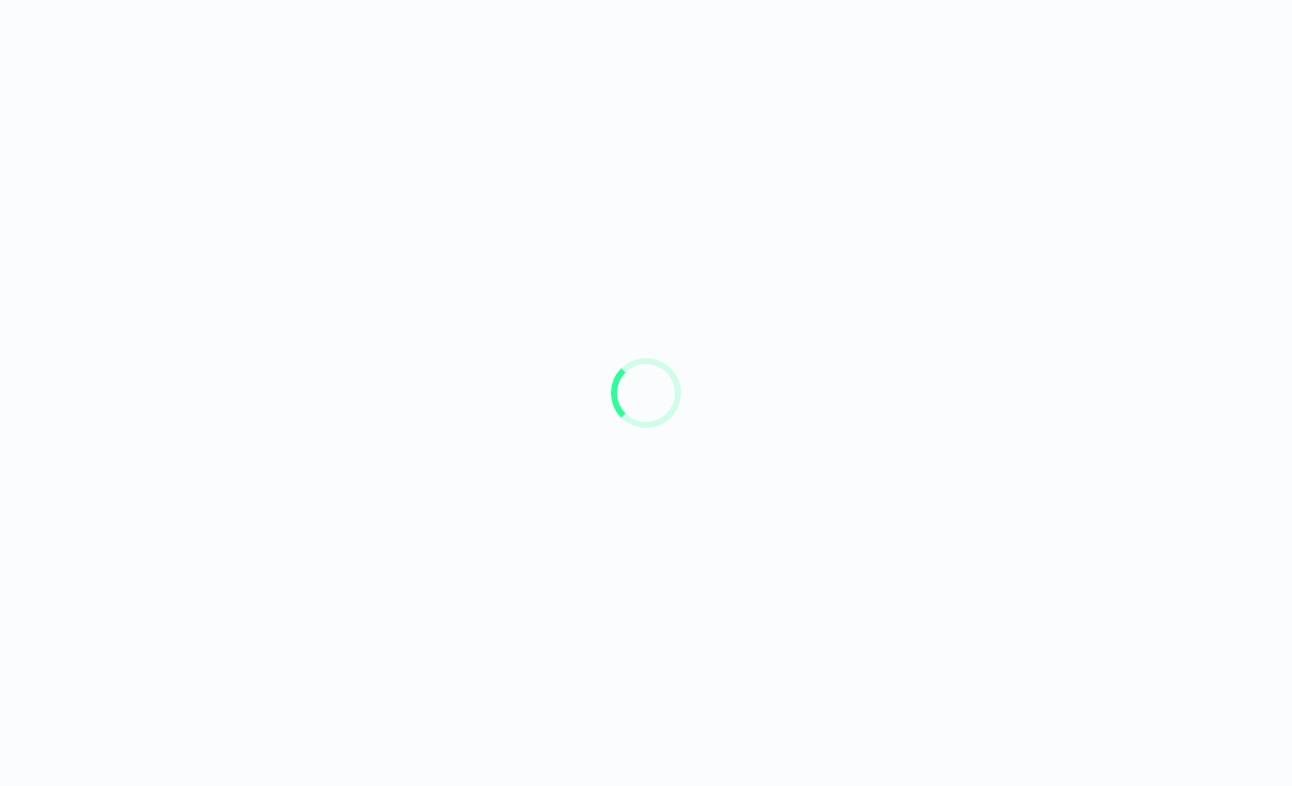 scroll, scrollTop: 0, scrollLeft: 0, axis: both 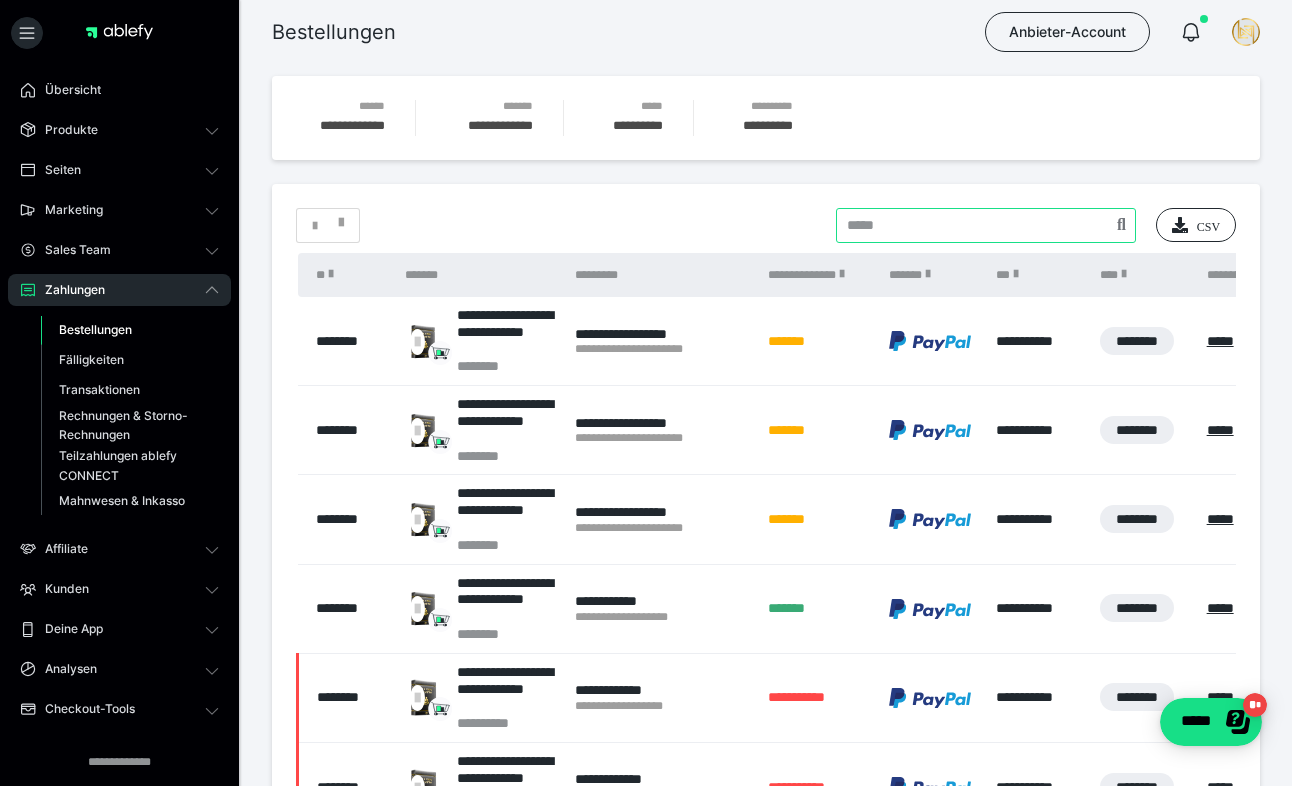 click at bounding box center [986, 225] 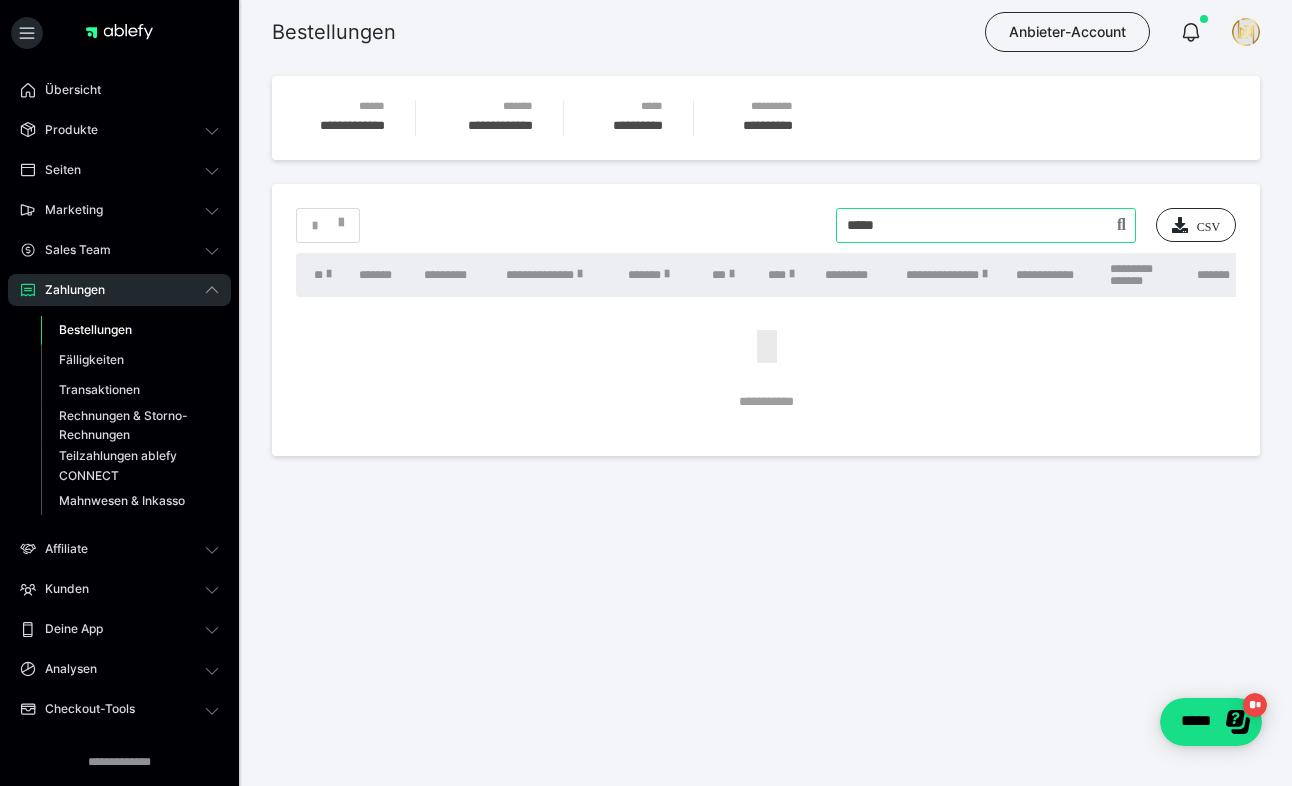 click at bounding box center [986, 225] 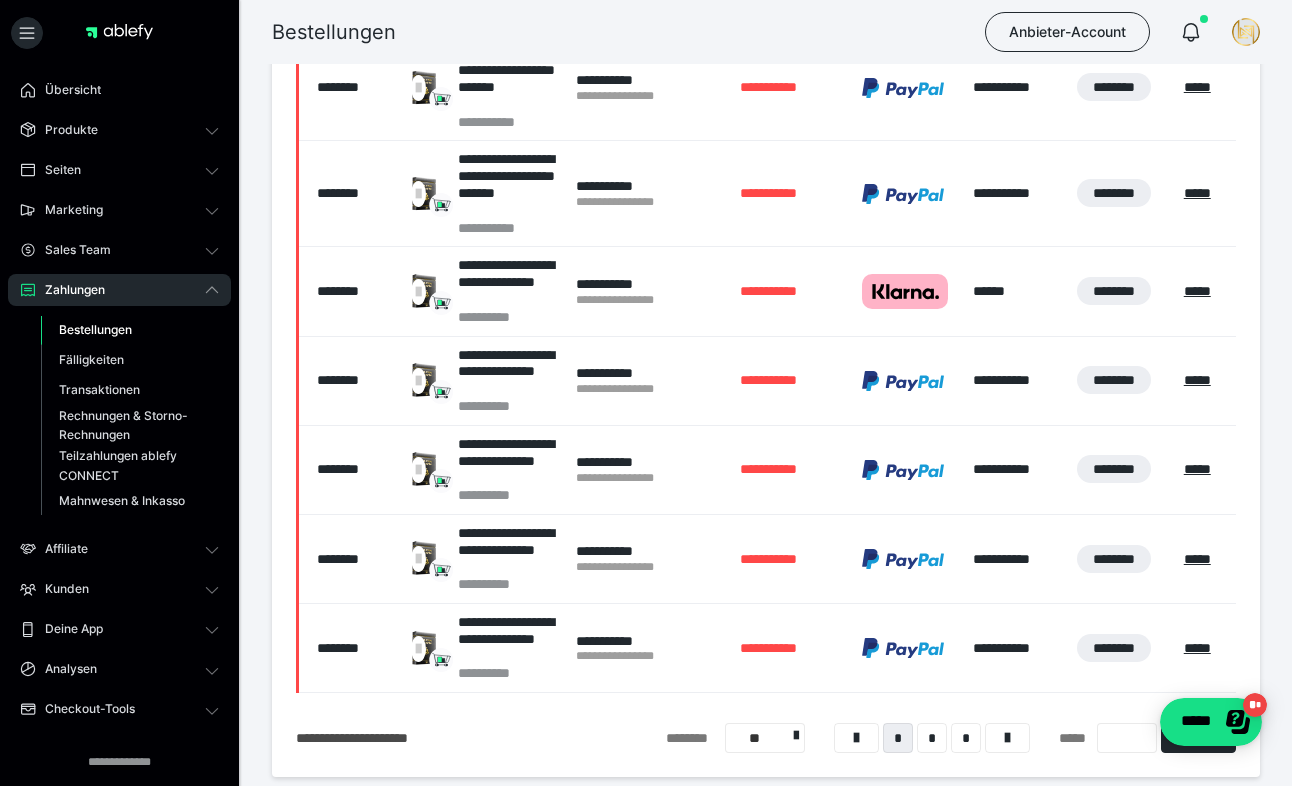 scroll, scrollTop: 586, scrollLeft: 0, axis: vertical 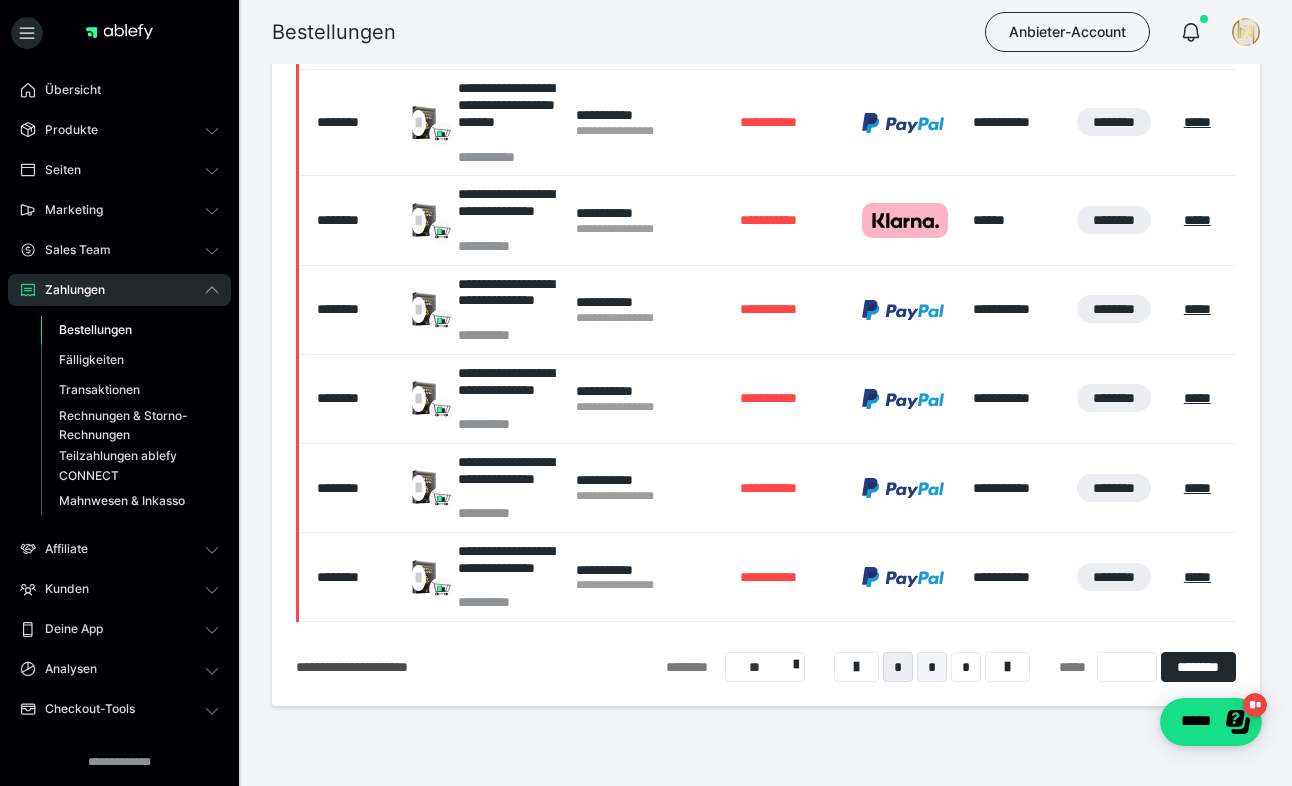 click on "*" at bounding box center (932, 667) 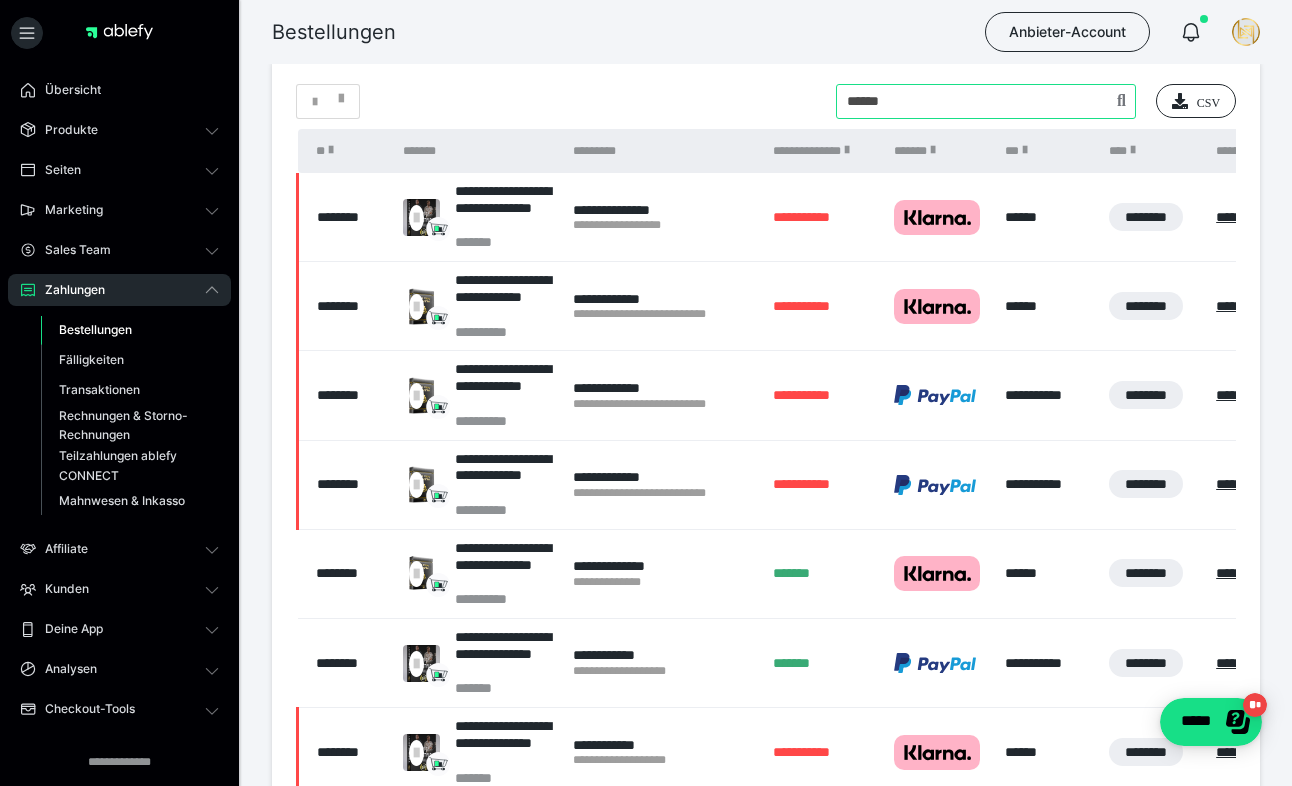 click at bounding box center [986, 101] 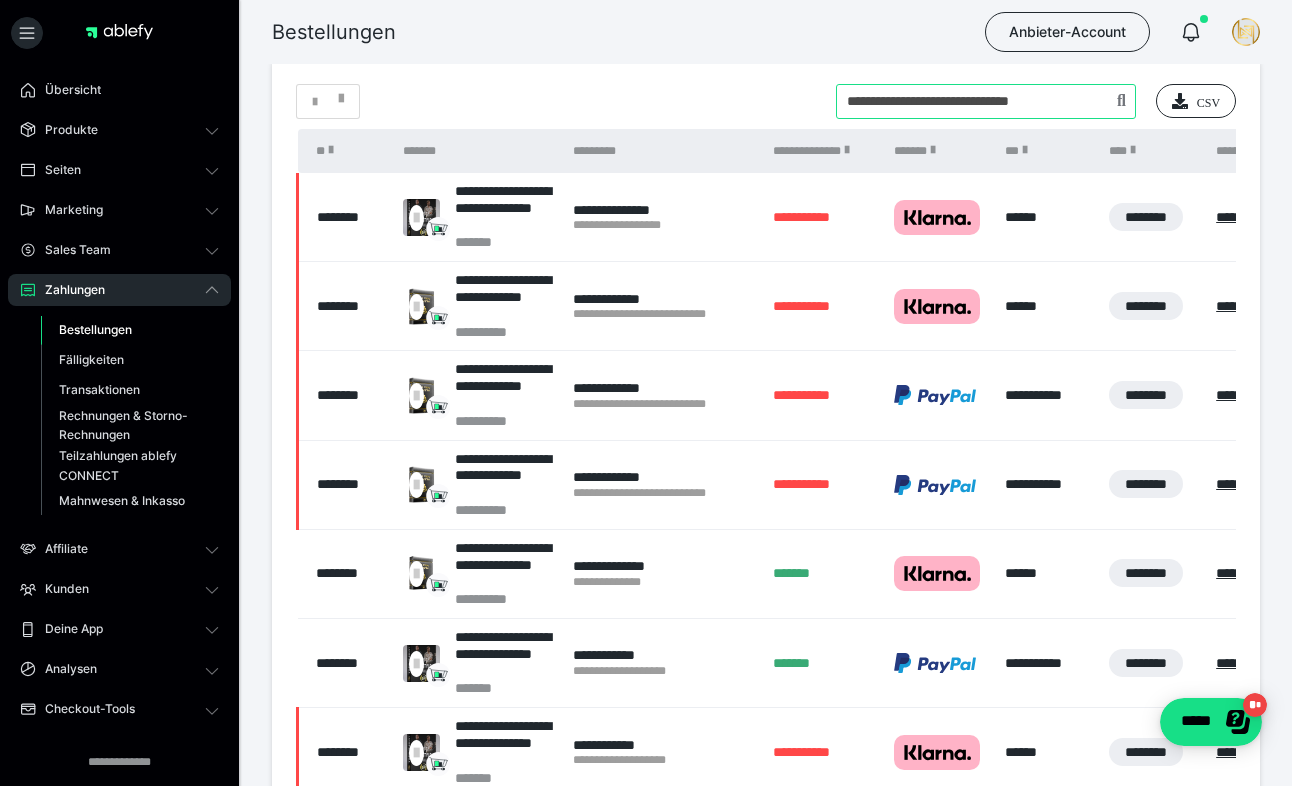 type on "**********" 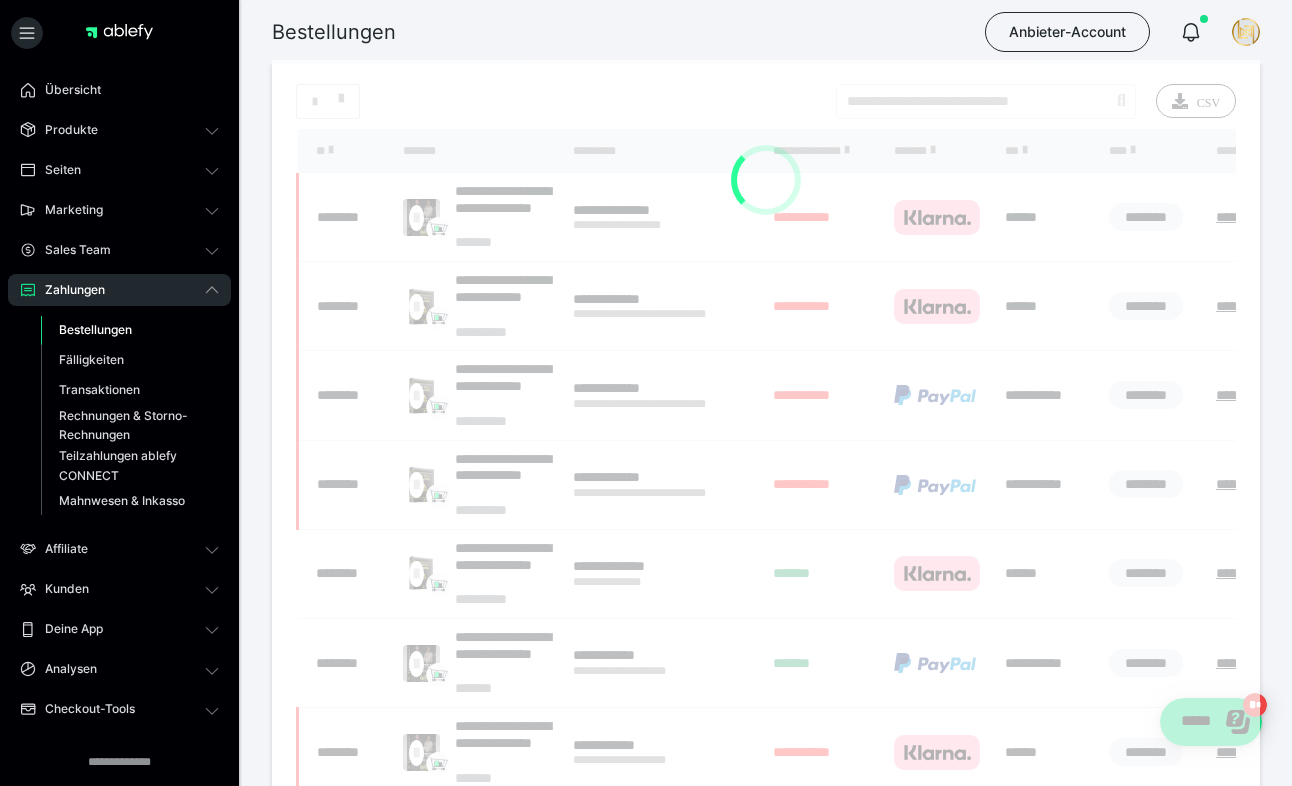 scroll, scrollTop: 0, scrollLeft: 0, axis: both 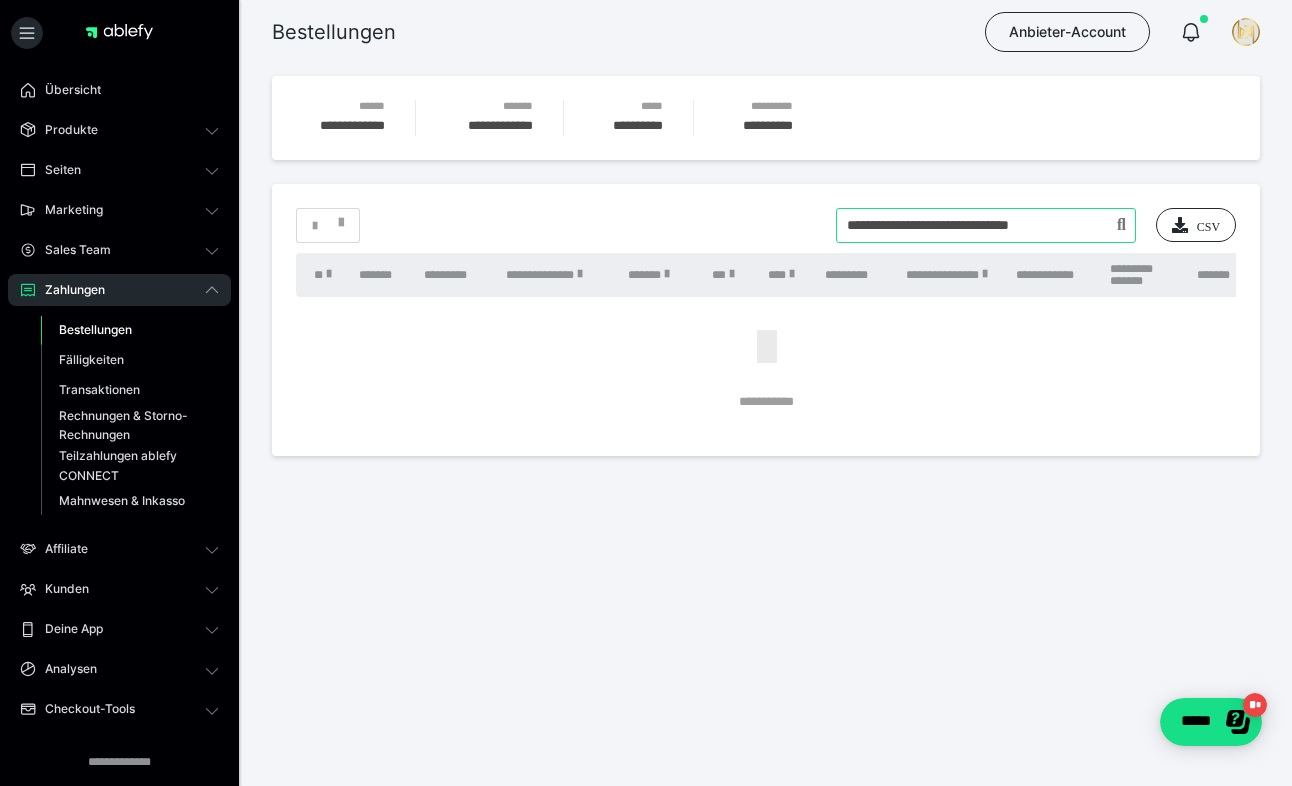 click at bounding box center [986, 225] 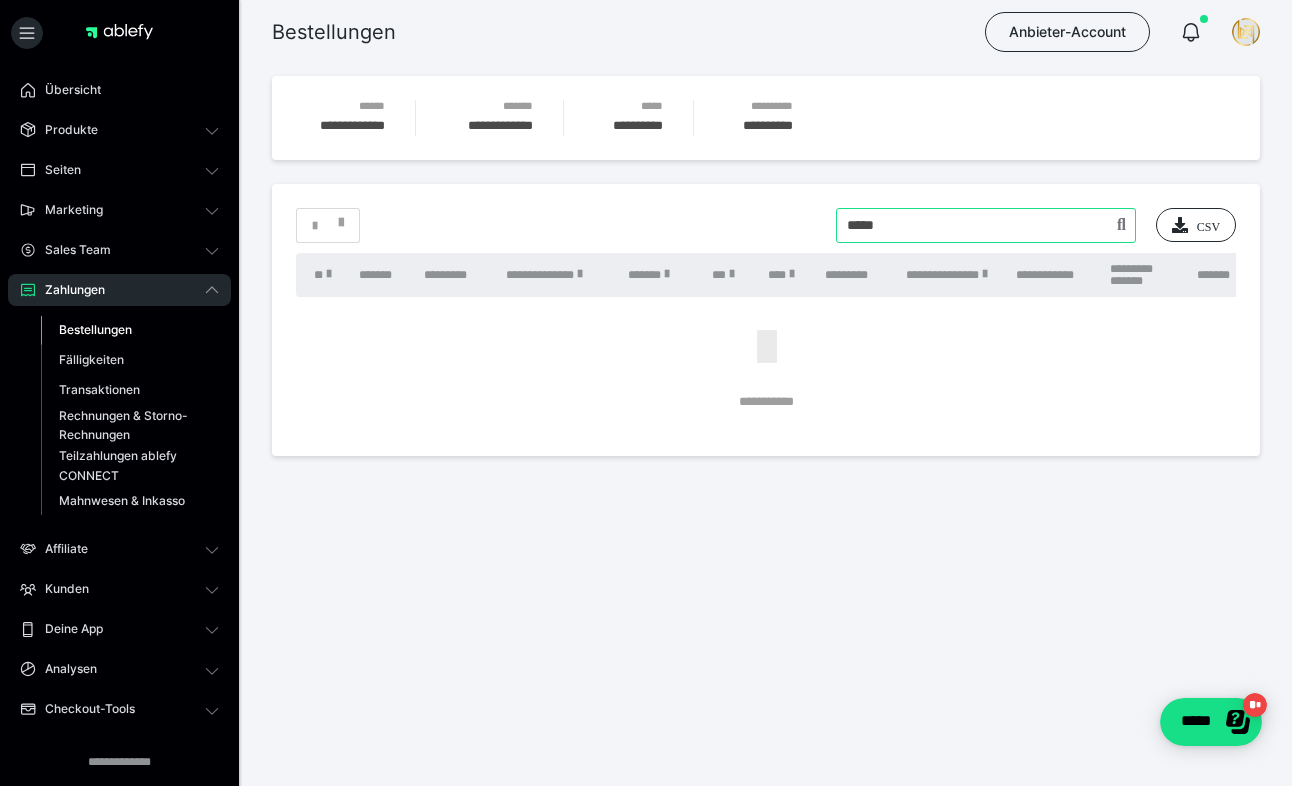 type on "*****" 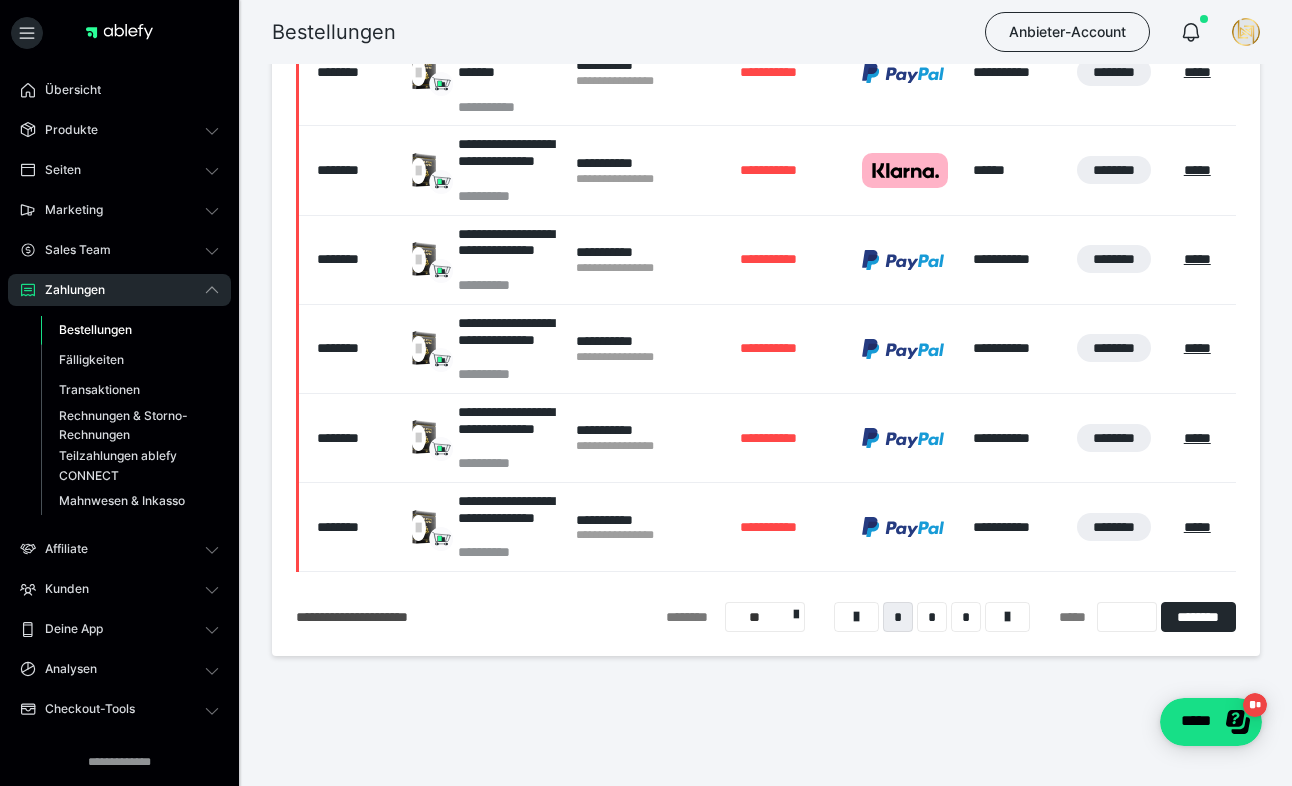 scroll, scrollTop: 668, scrollLeft: 0, axis: vertical 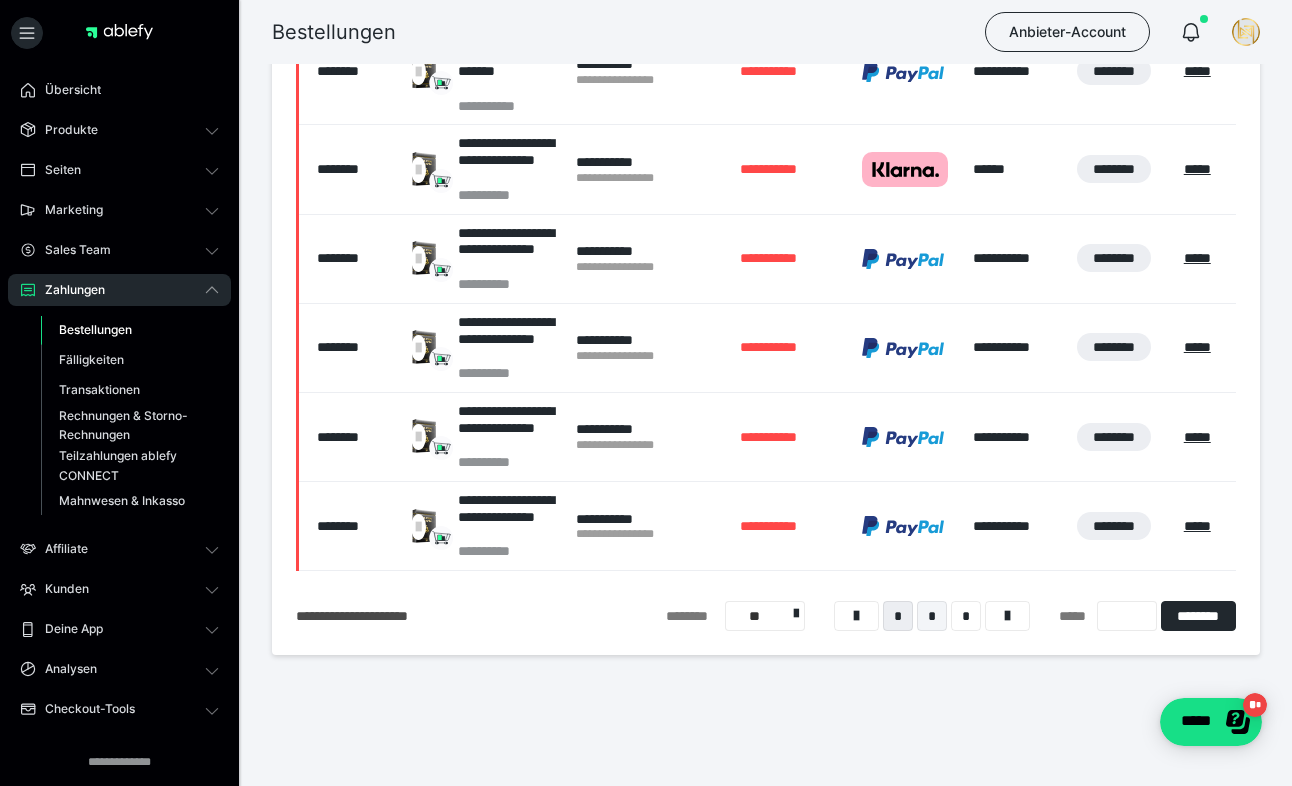 click on "*" at bounding box center [932, 616] 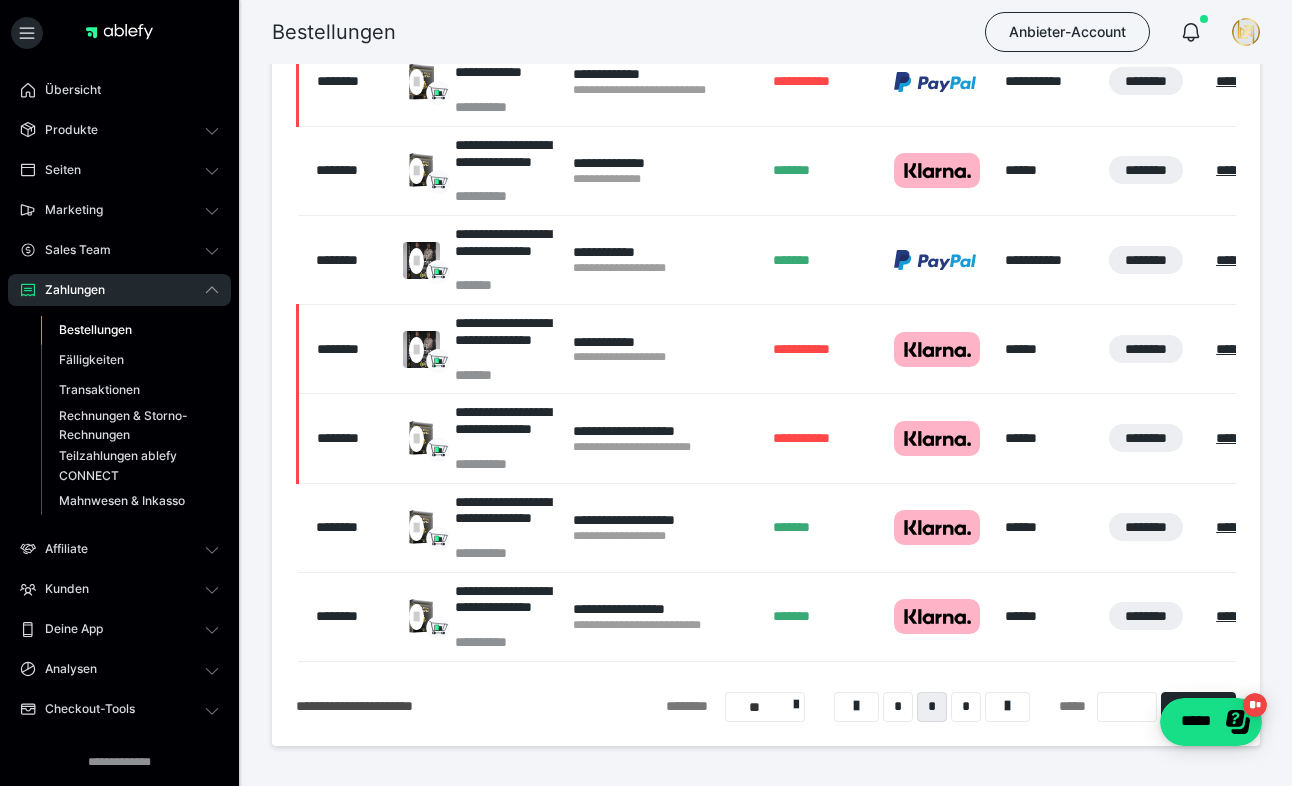 scroll, scrollTop: 537, scrollLeft: 0, axis: vertical 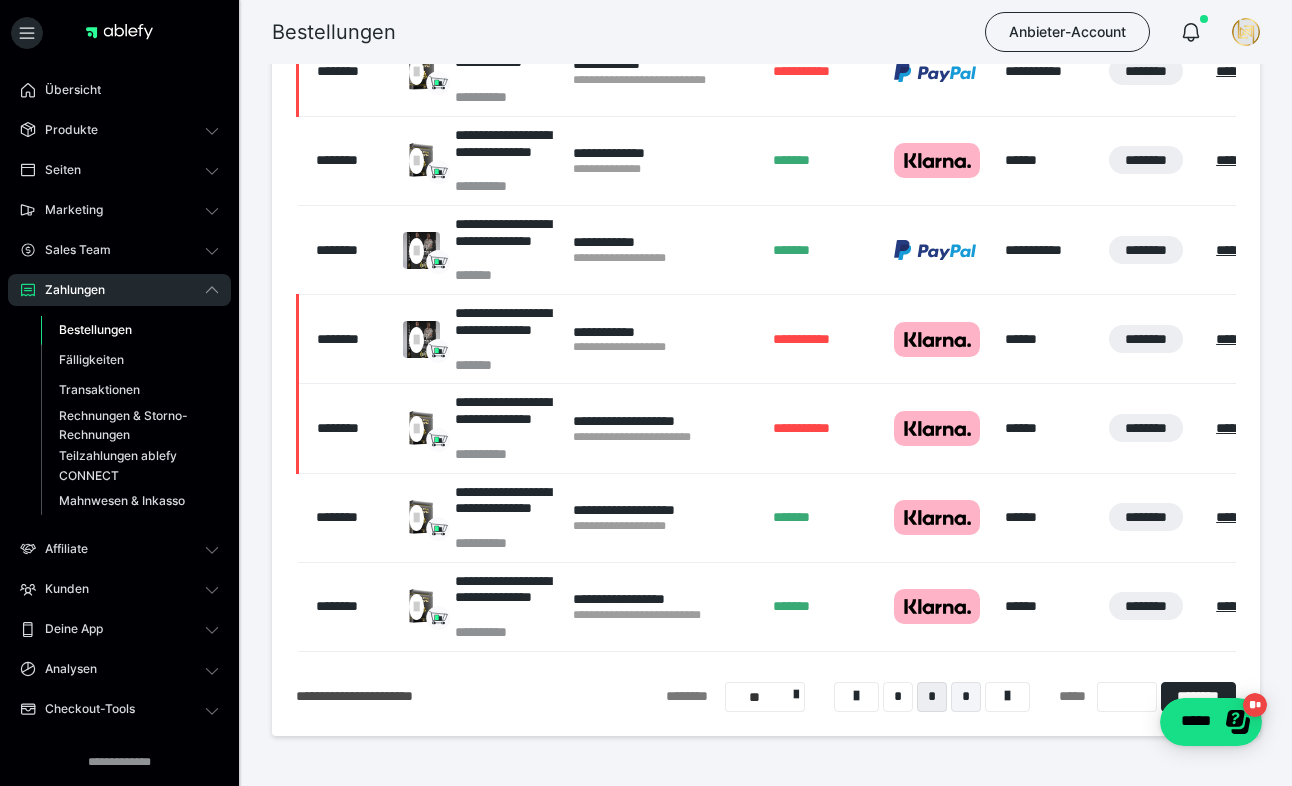 click on "*" at bounding box center [966, 697] 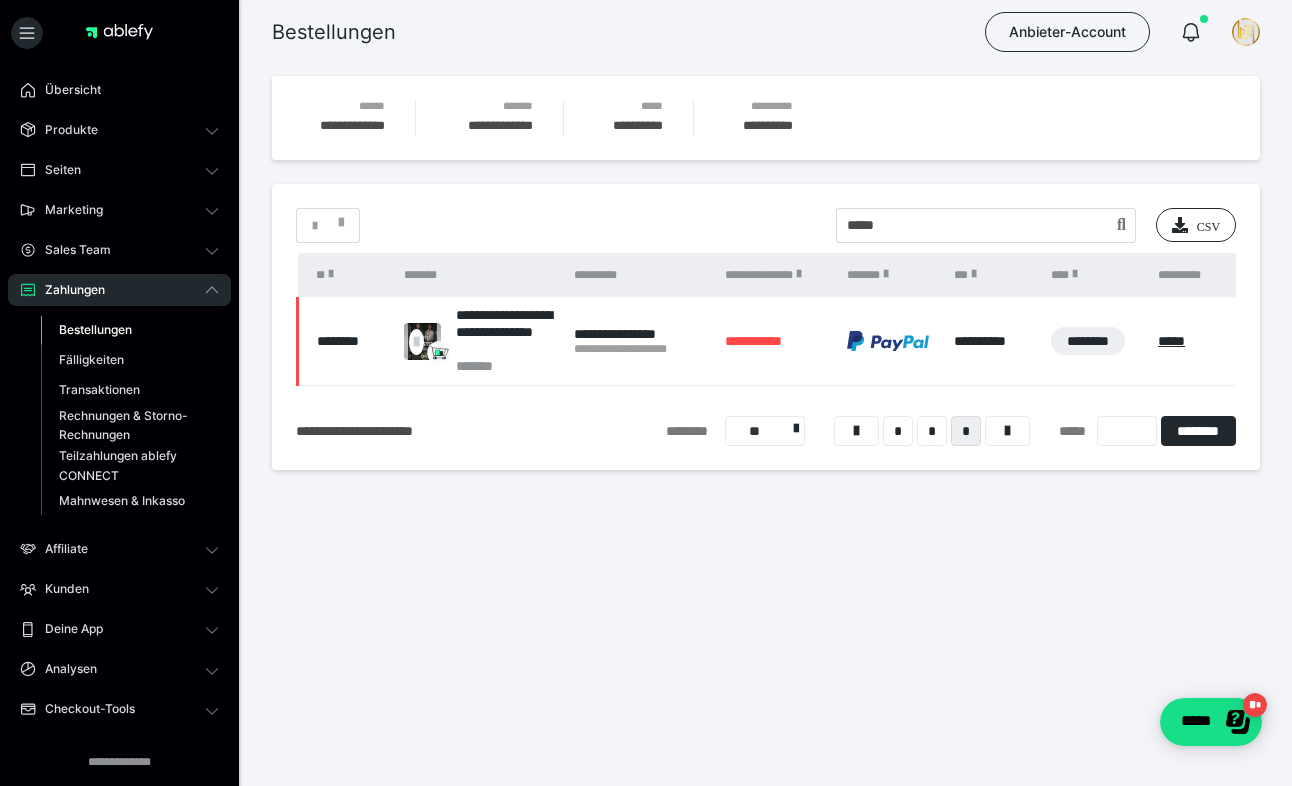 scroll, scrollTop: 0, scrollLeft: 0, axis: both 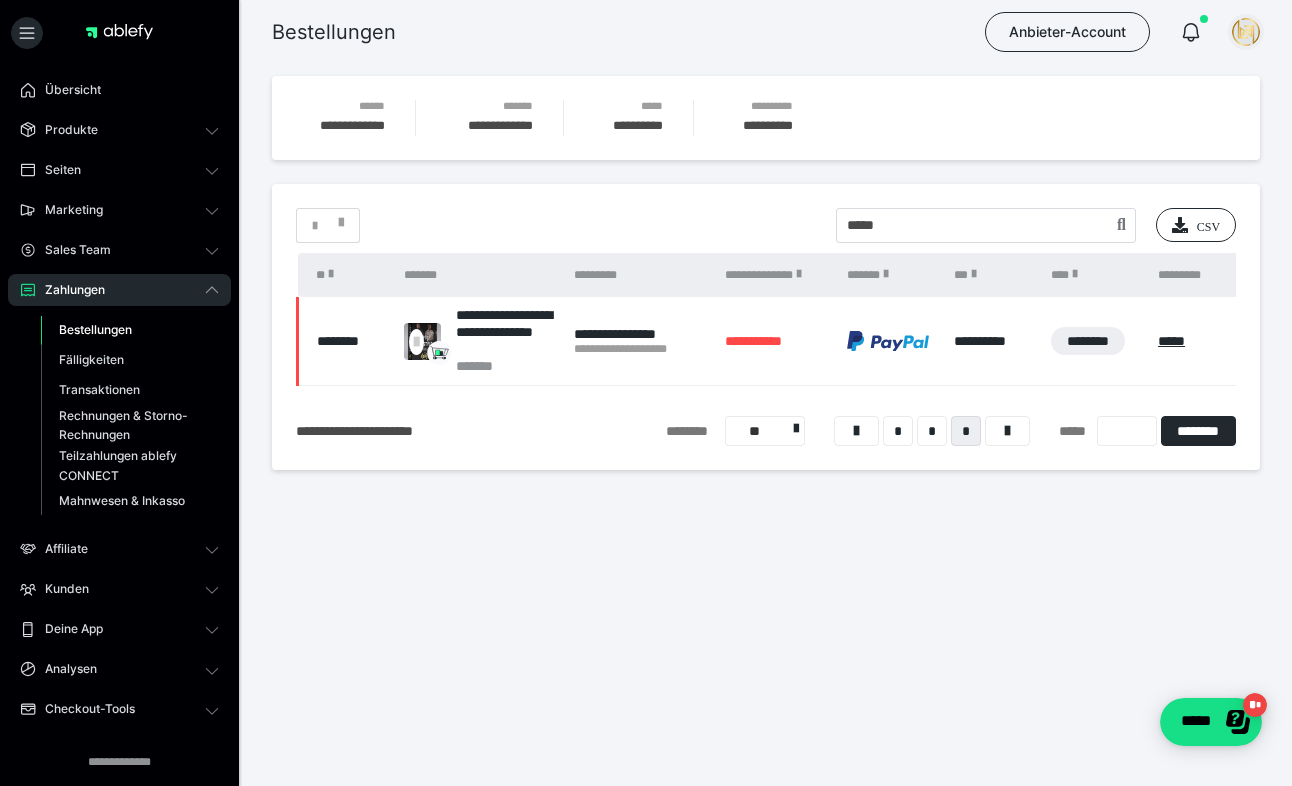 click at bounding box center (1246, 32) 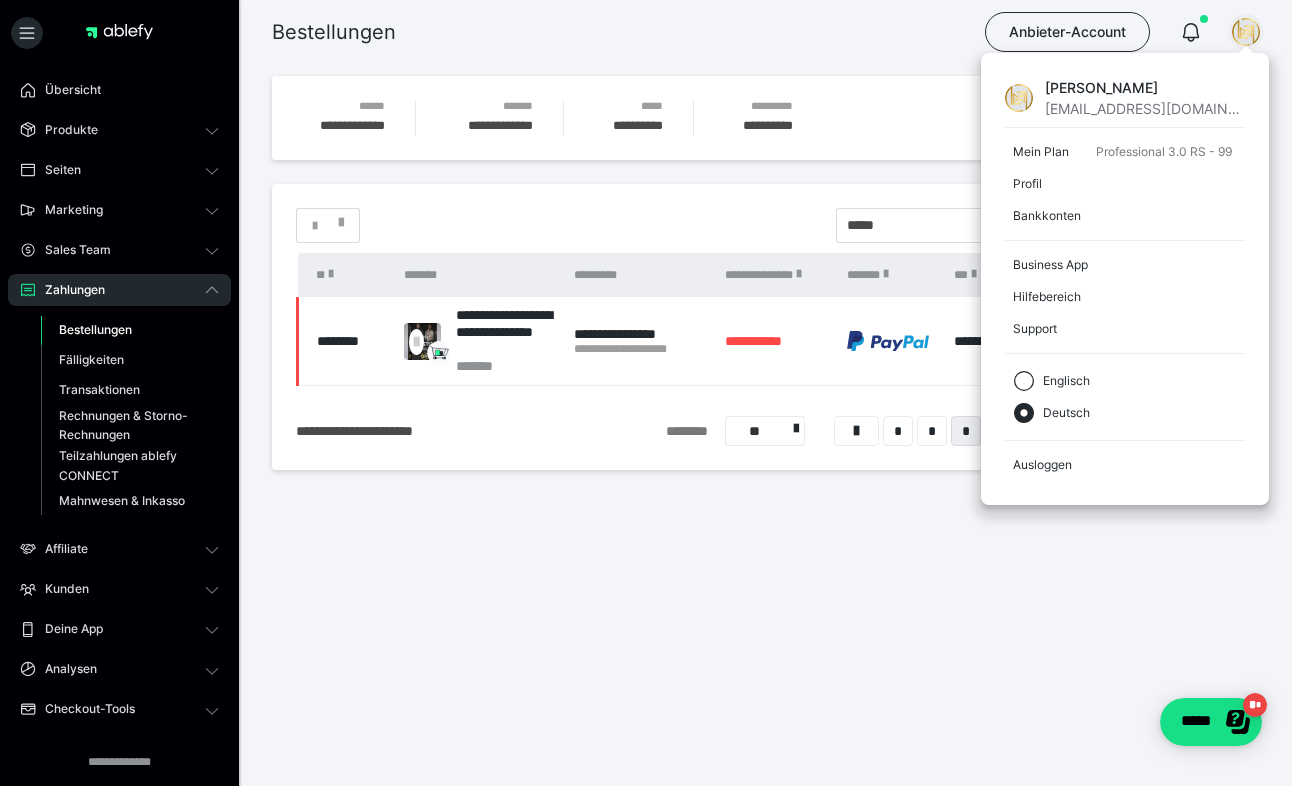 click on "[PERSON_NAME] [EMAIL_ADDRESS][DOMAIN_NAME] Mein Plan Professional 3.0 RS - 99 Profil Bankkonten Business App Hilfebereich Support Englisch Deutsch Ausloggen" at bounding box center [1125, 279] 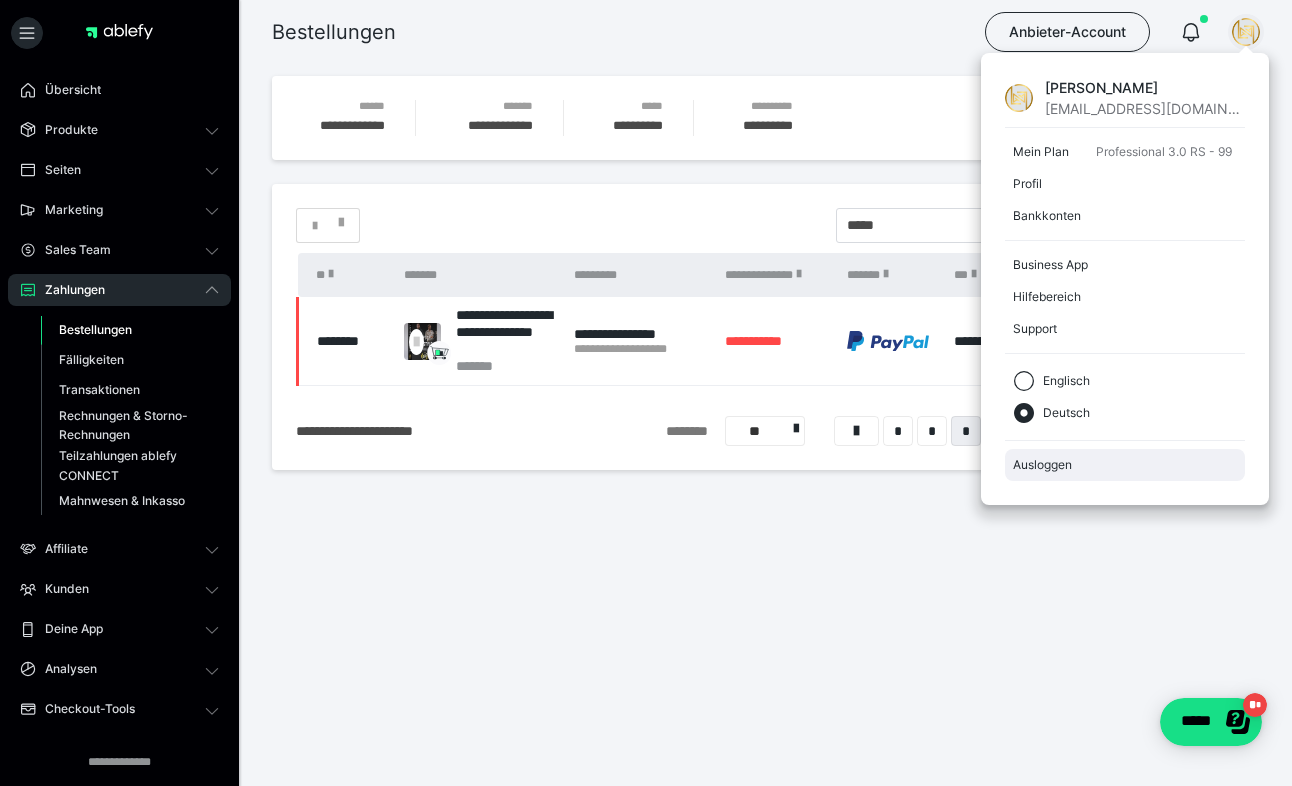 click on "Ausloggen" at bounding box center [1125, 465] 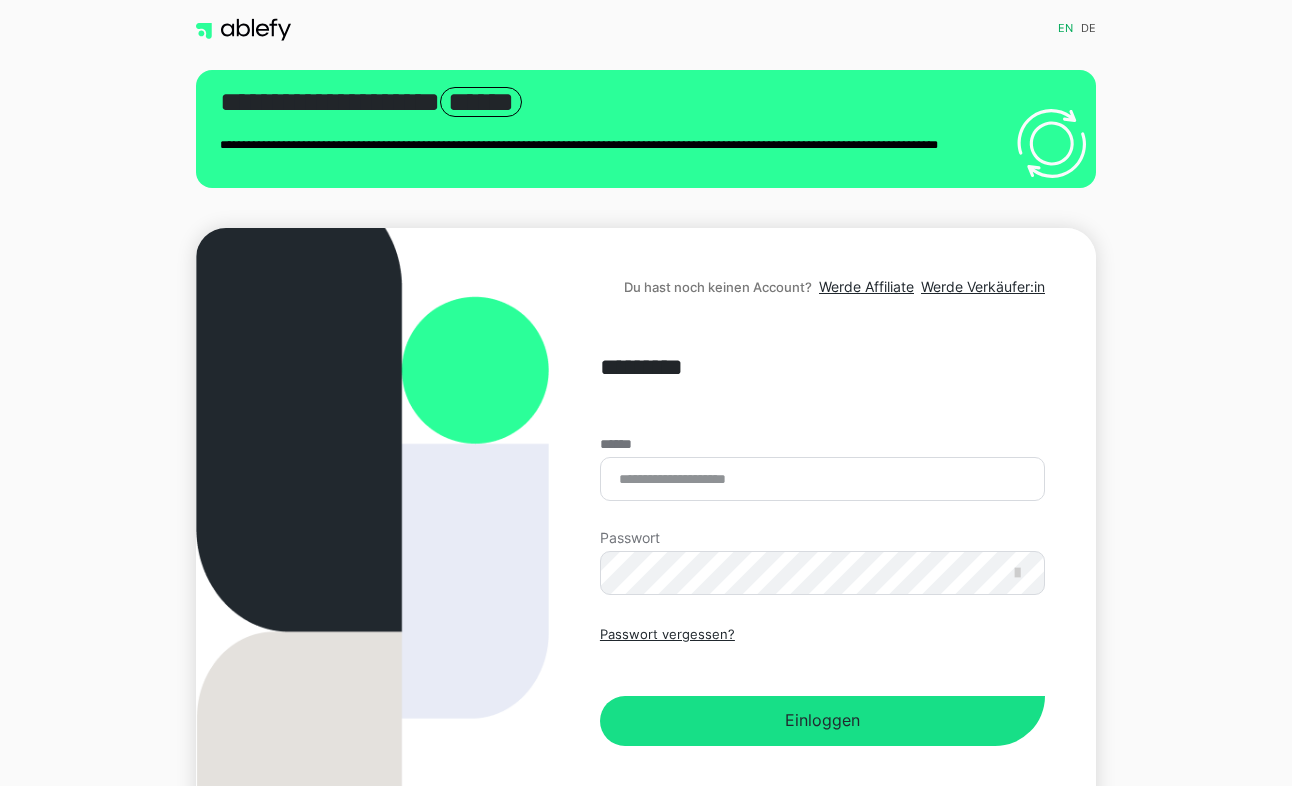scroll, scrollTop: 0, scrollLeft: 0, axis: both 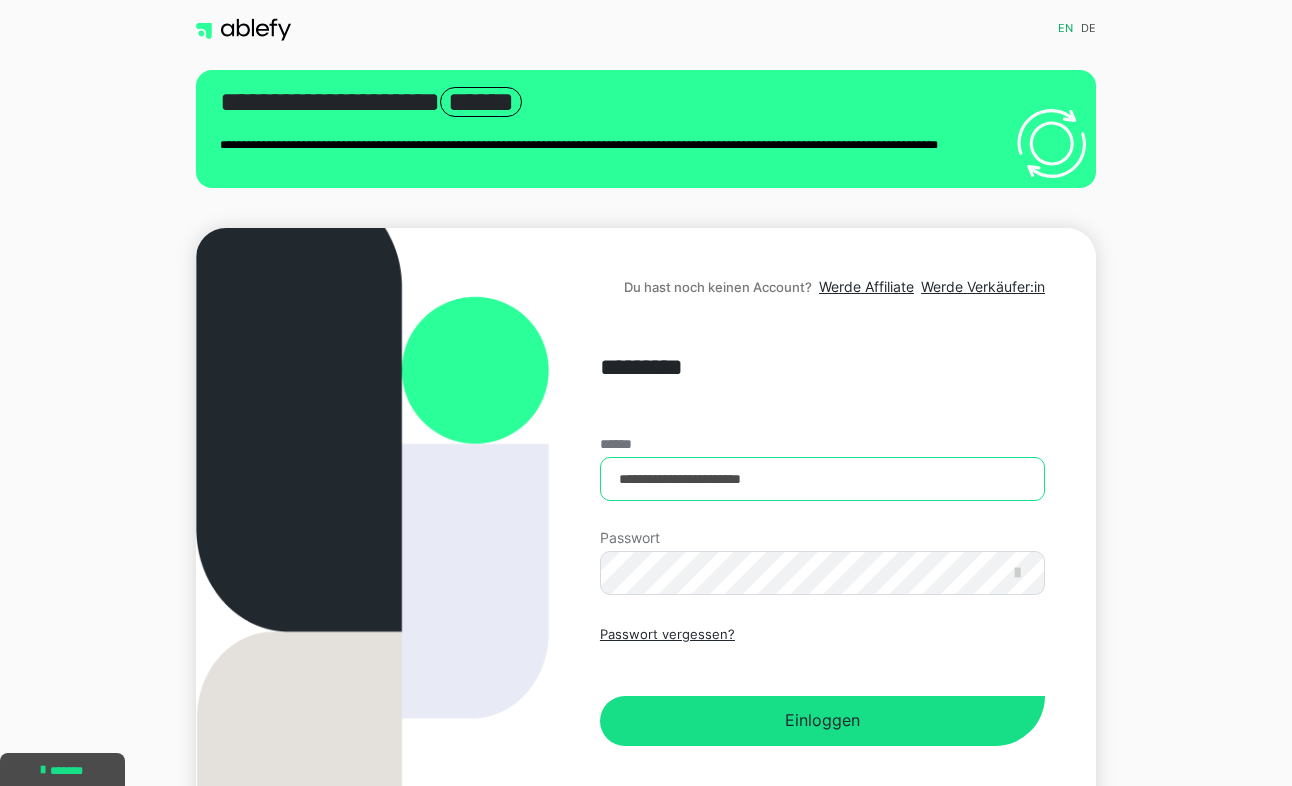 click on "**********" at bounding box center (822, 479) 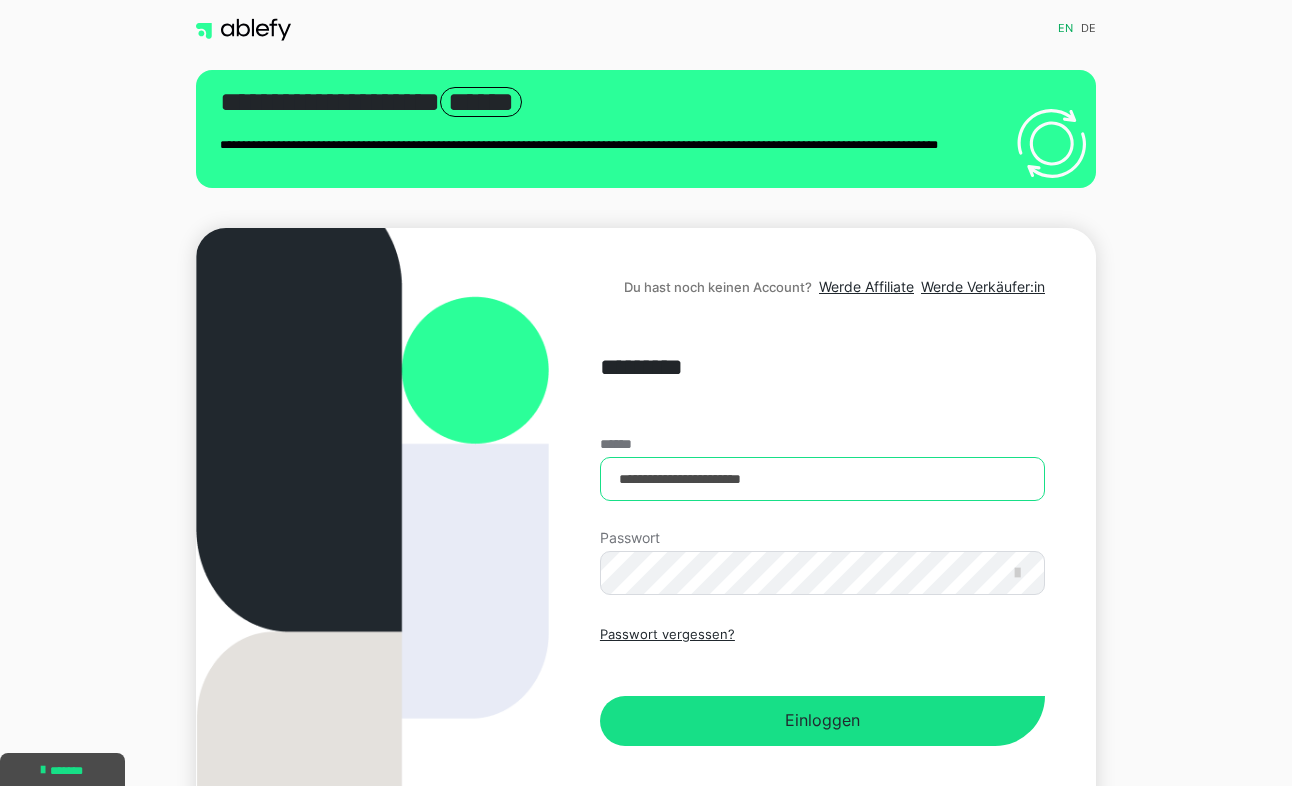 type on "**********" 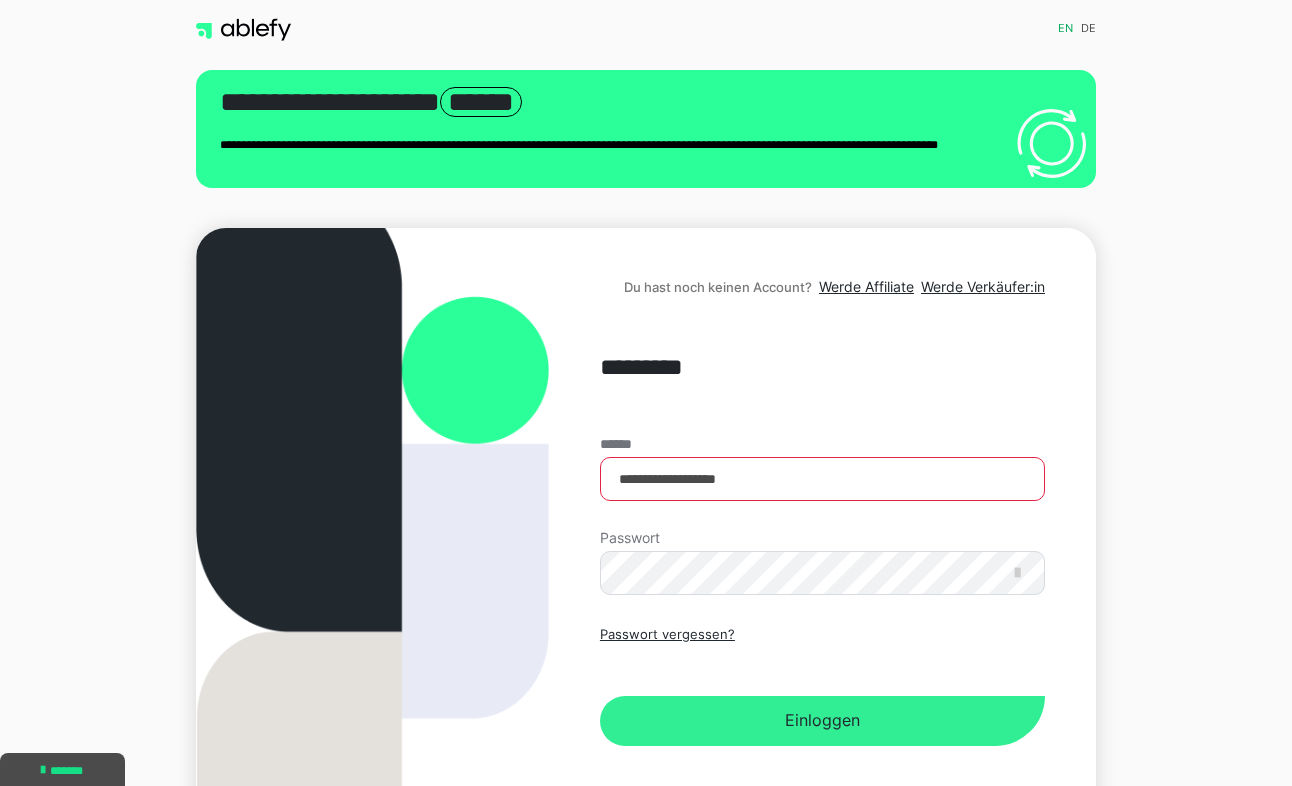 click on "Einloggen" at bounding box center [822, 721] 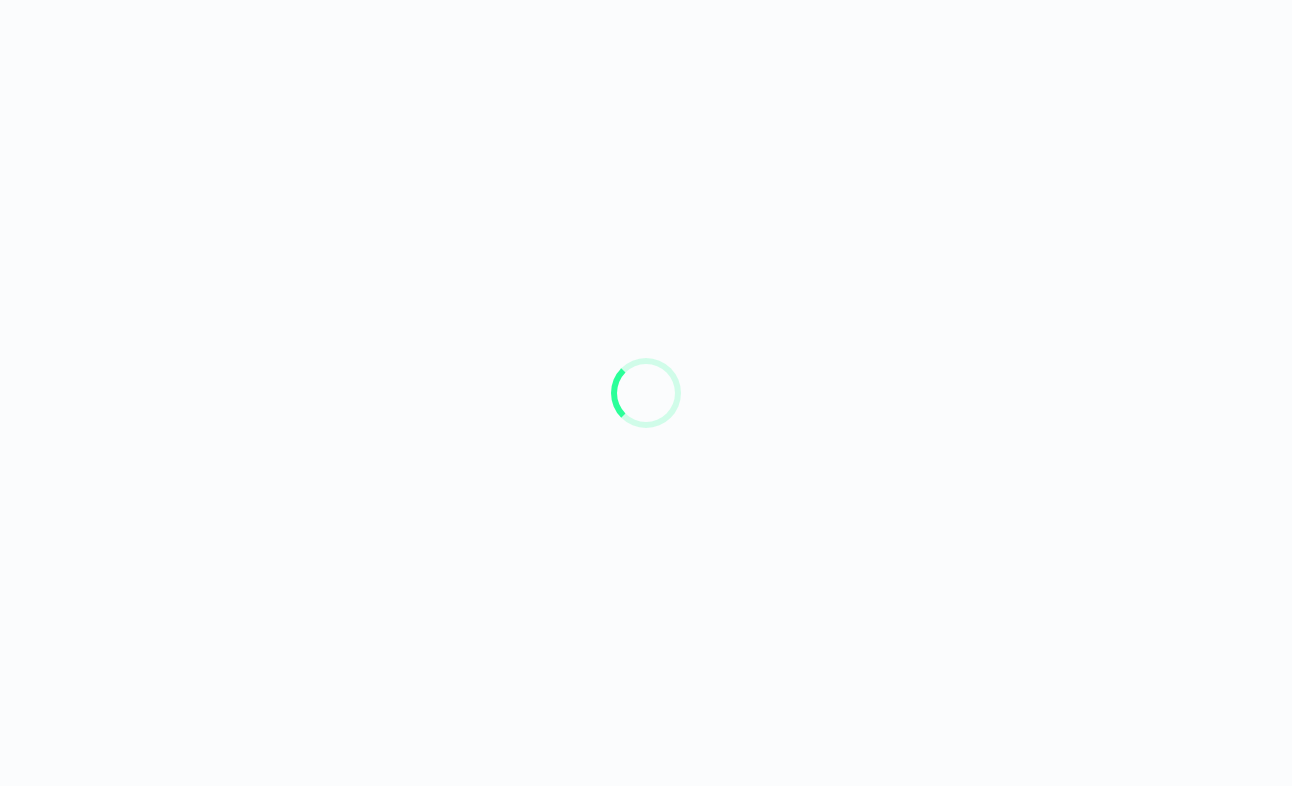 scroll, scrollTop: 0, scrollLeft: 0, axis: both 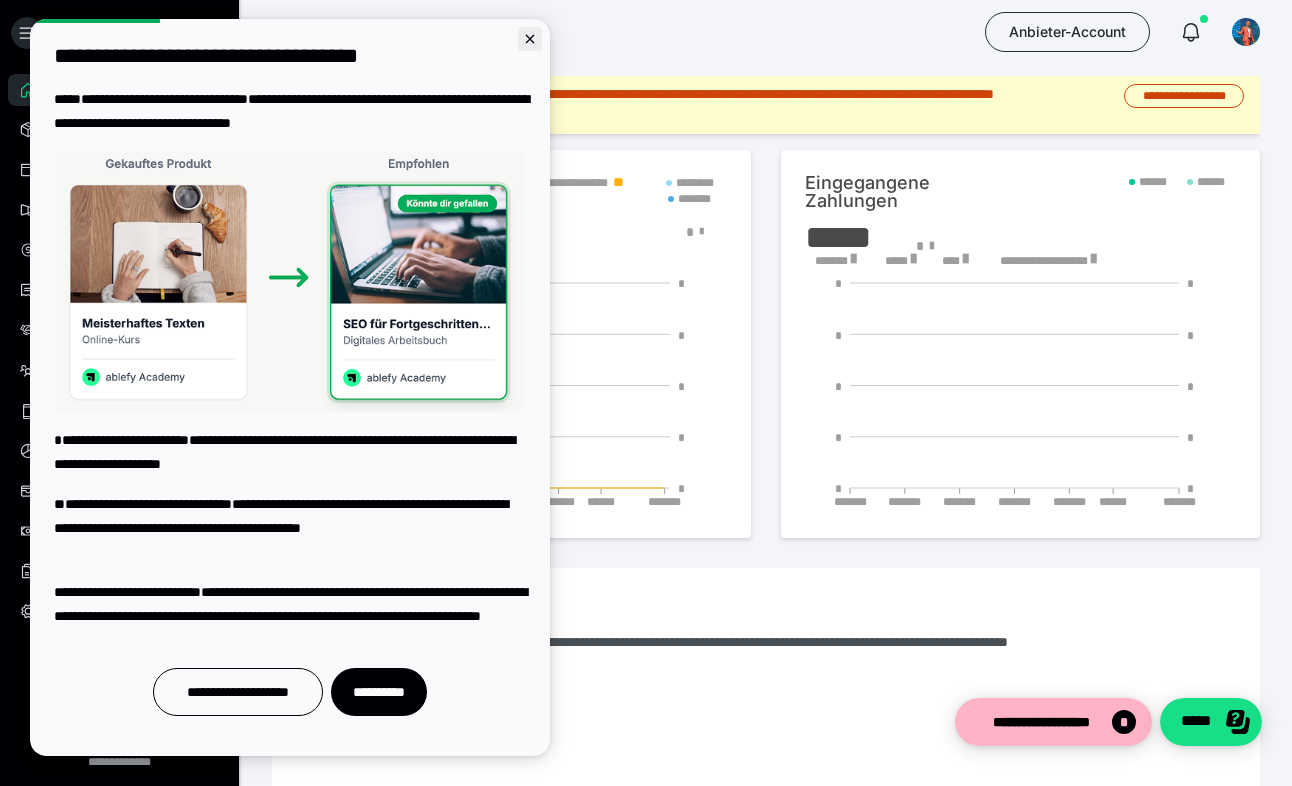 click 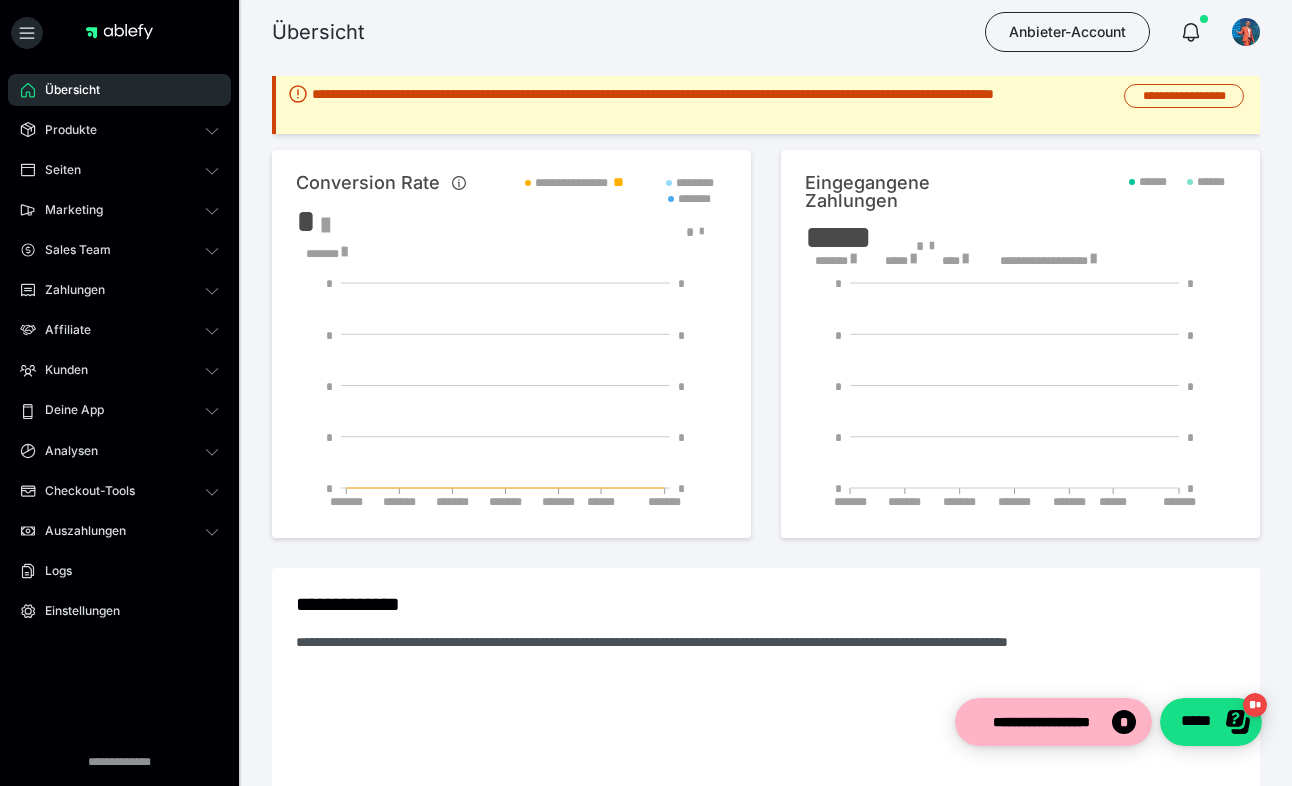 scroll, scrollTop: 0, scrollLeft: 0, axis: both 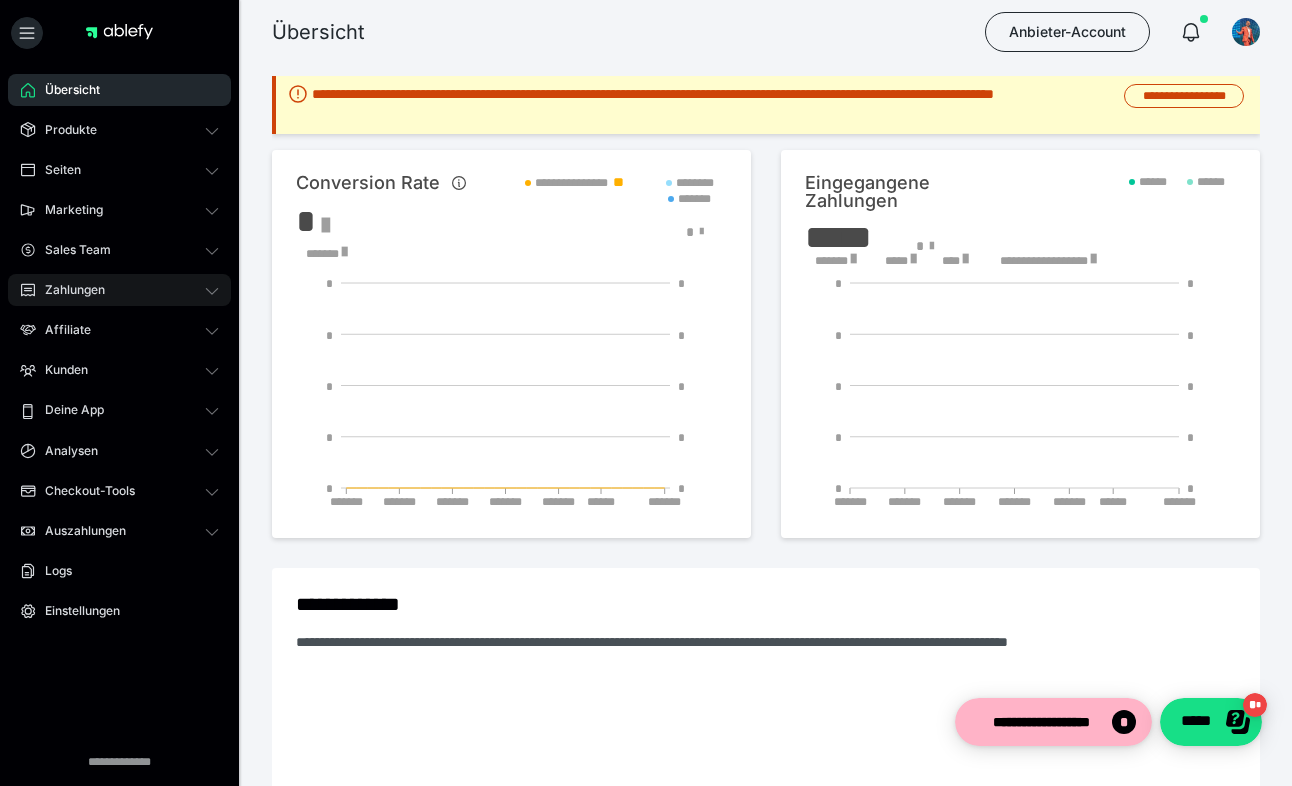click on "Zahlungen" at bounding box center (68, 290) 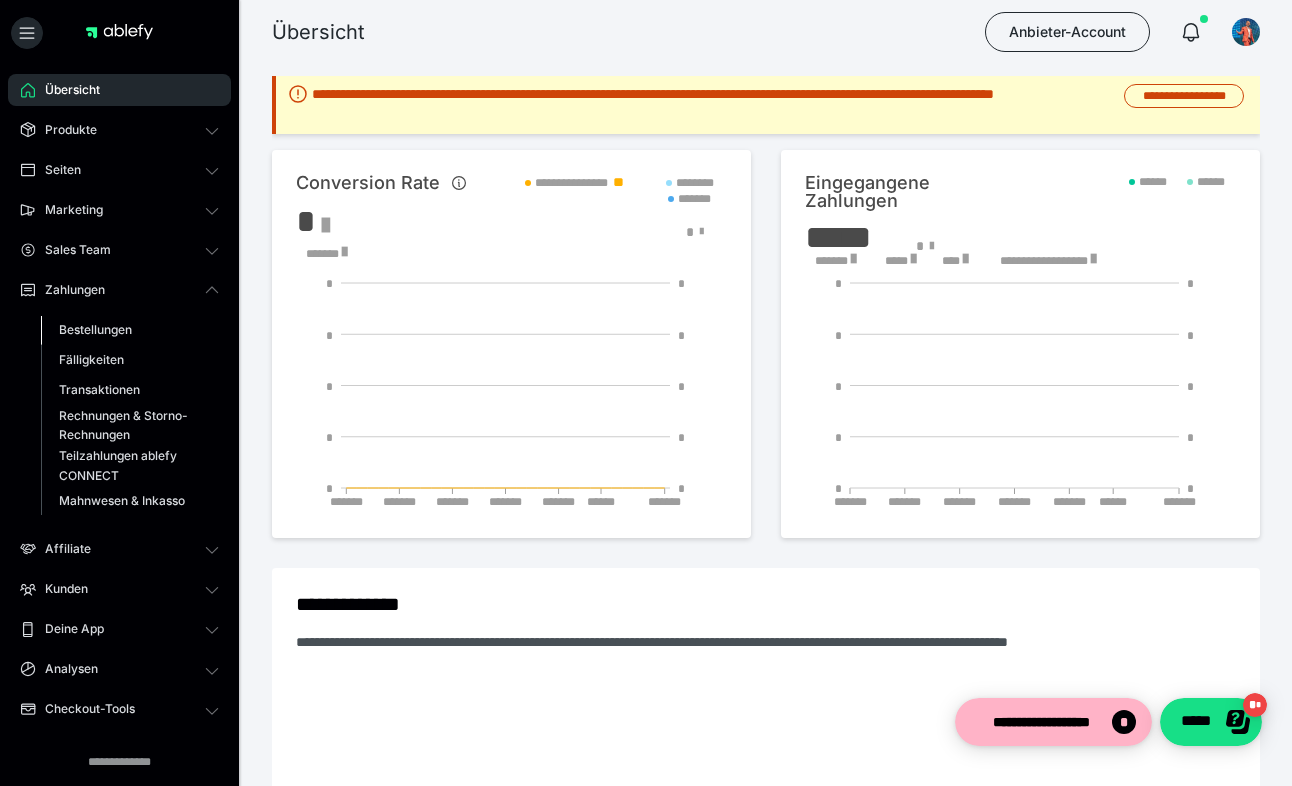 click on "Bestellungen" at bounding box center (95, 329) 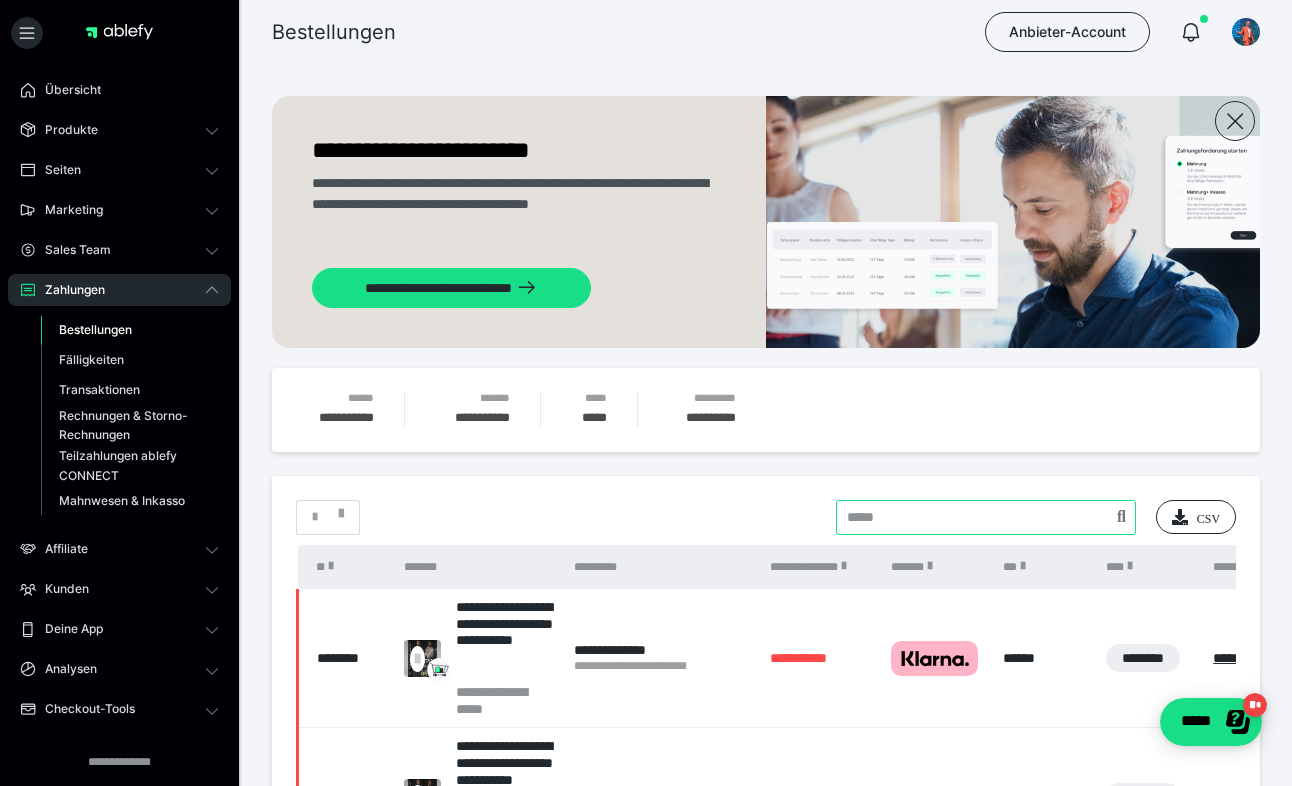 click at bounding box center [986, 517] 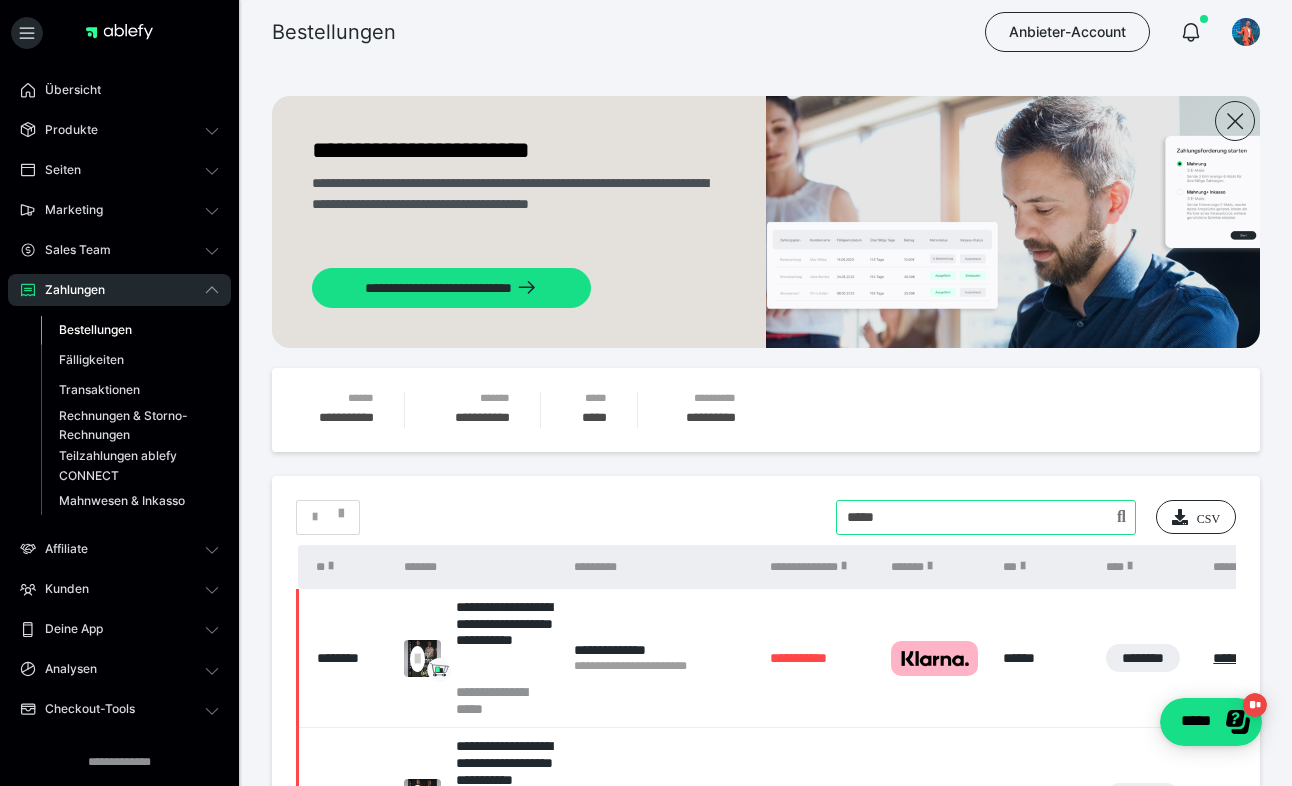 type on "*****" 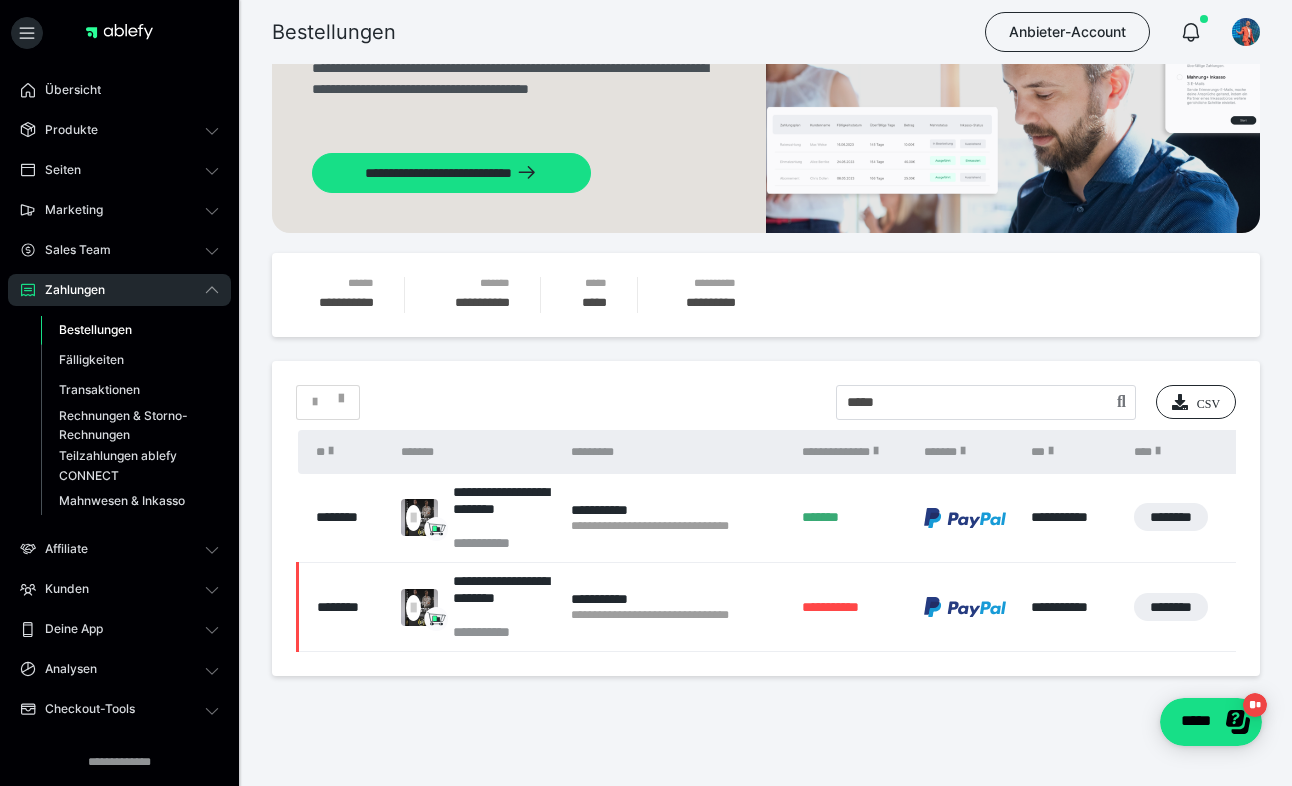 scroll, scrollTop: 120, scrollLeft: 0, axis: vertical 